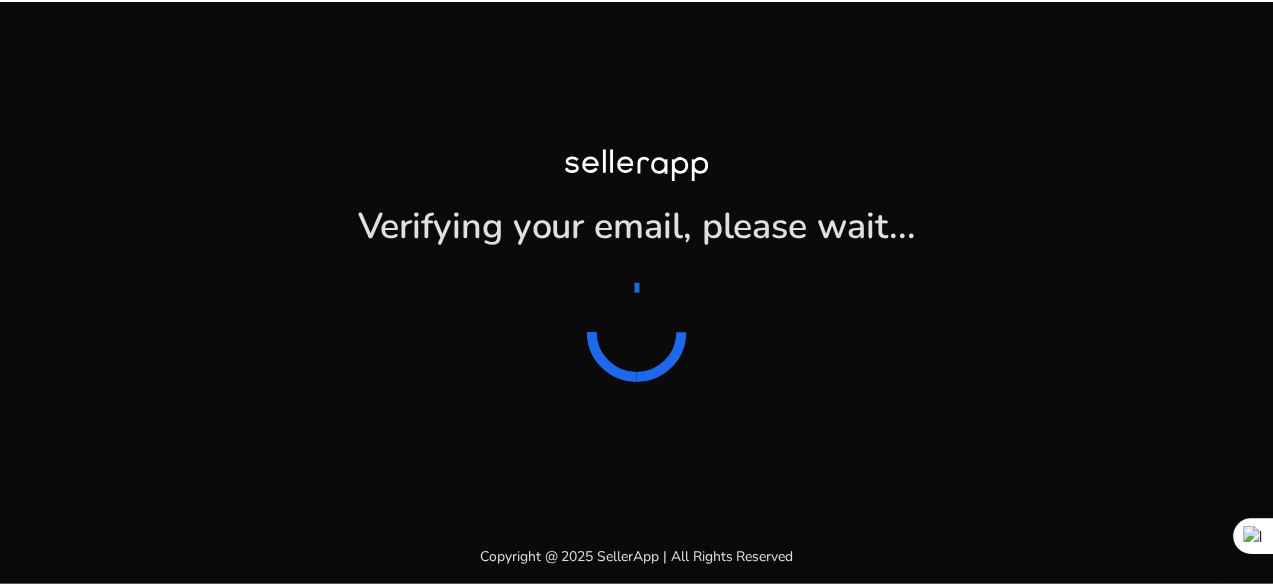 scroll, scrollTop: 0, scrollLeft: 0, axis: both 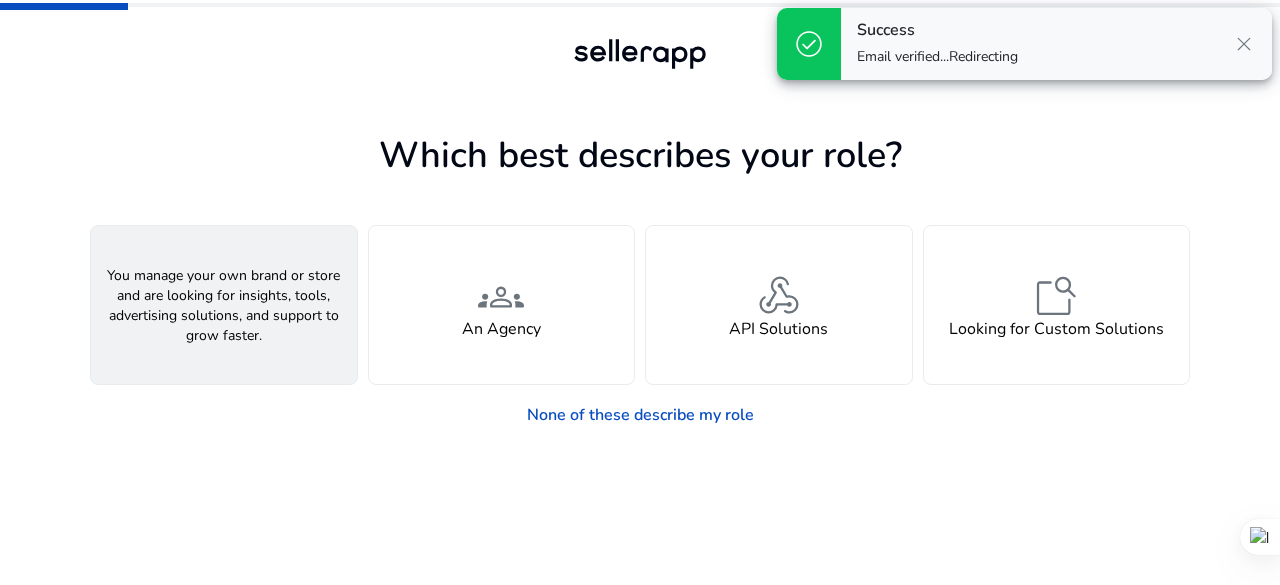 click on "person  A Seller" 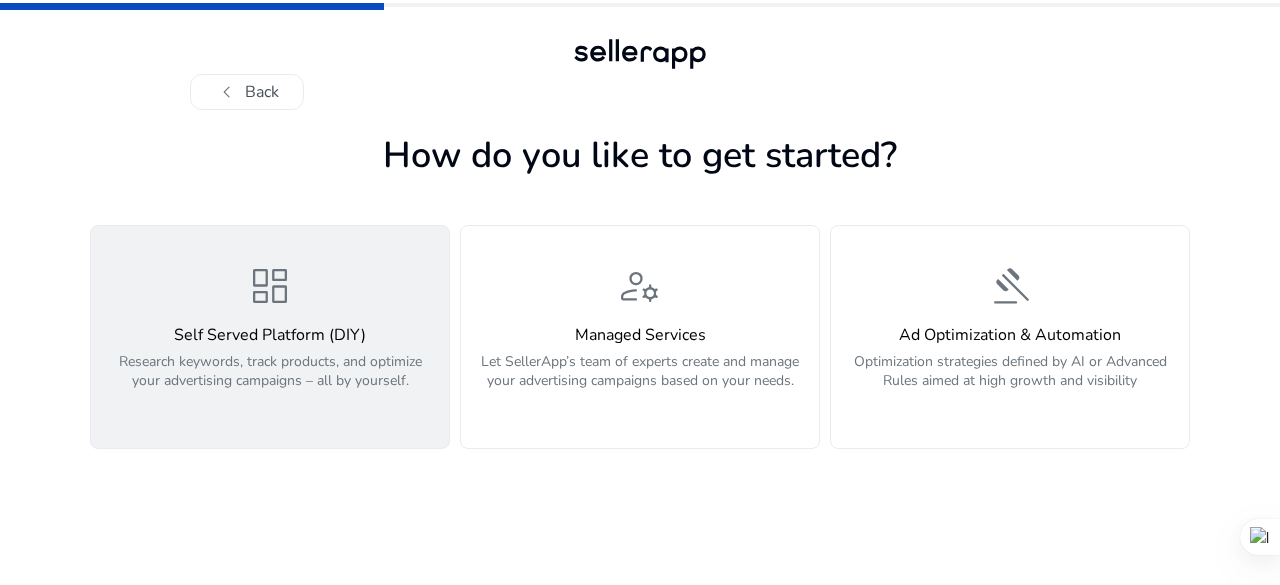 click on "Research keywords, track products, and optimize your advertising campaigns – all by yourself." 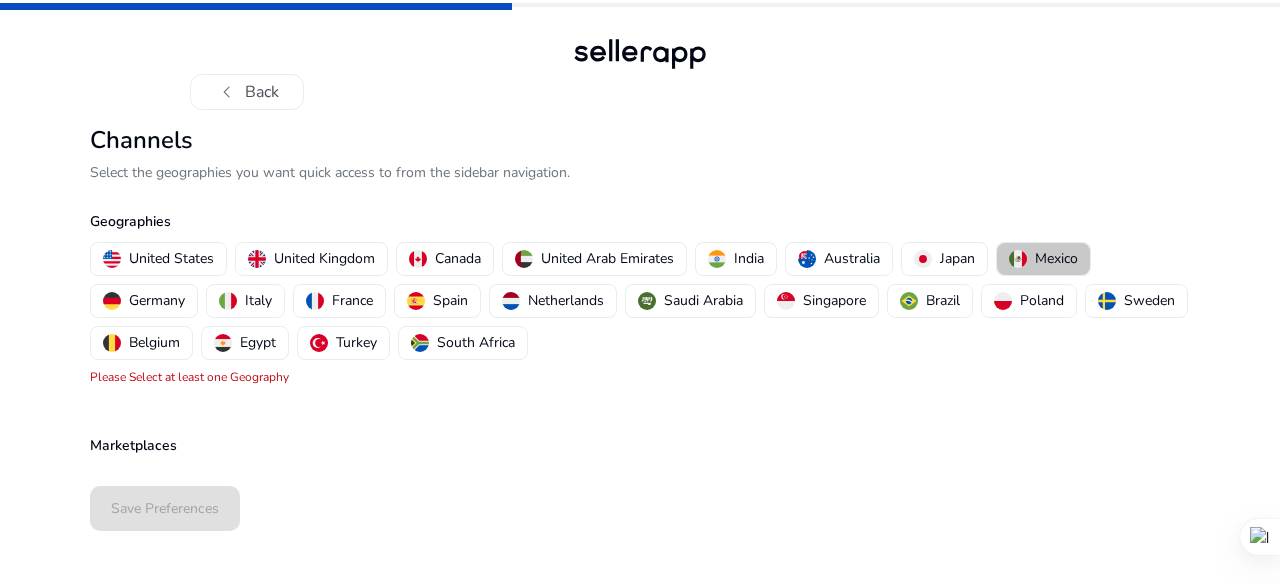 click on "Mexico" at bounding box center (1056, 258) 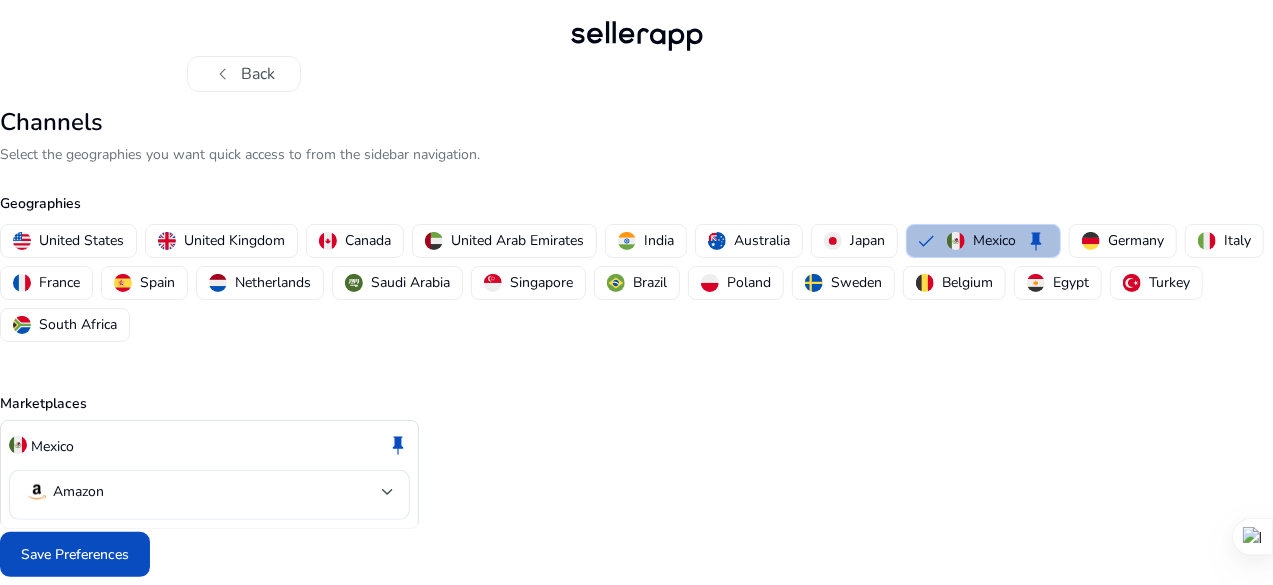 scroll, scrollTop: 36, scrollLeft: 0, axis: vertical 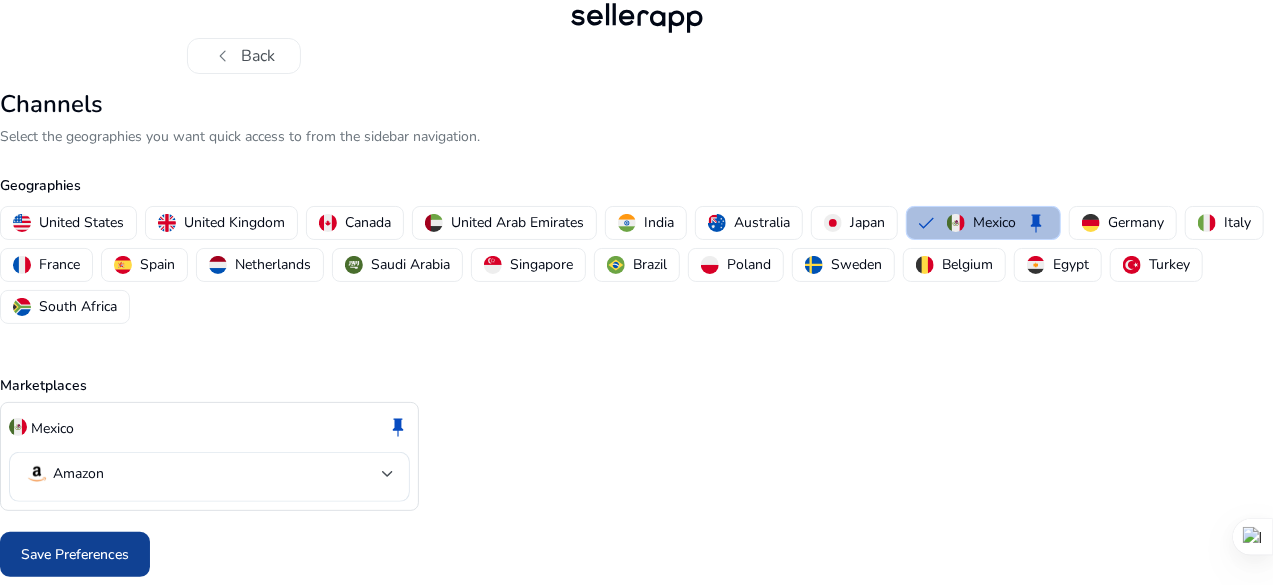 click on "Save Preferences" 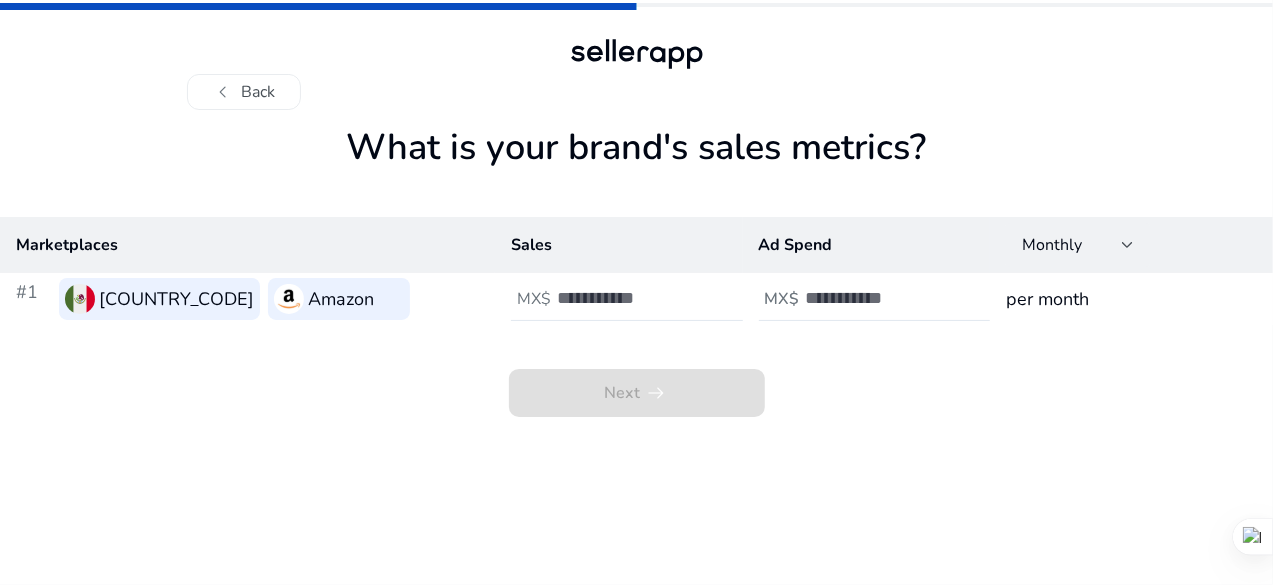 scroll, scrollTop: 0, scrollLeft: 0, axis: both 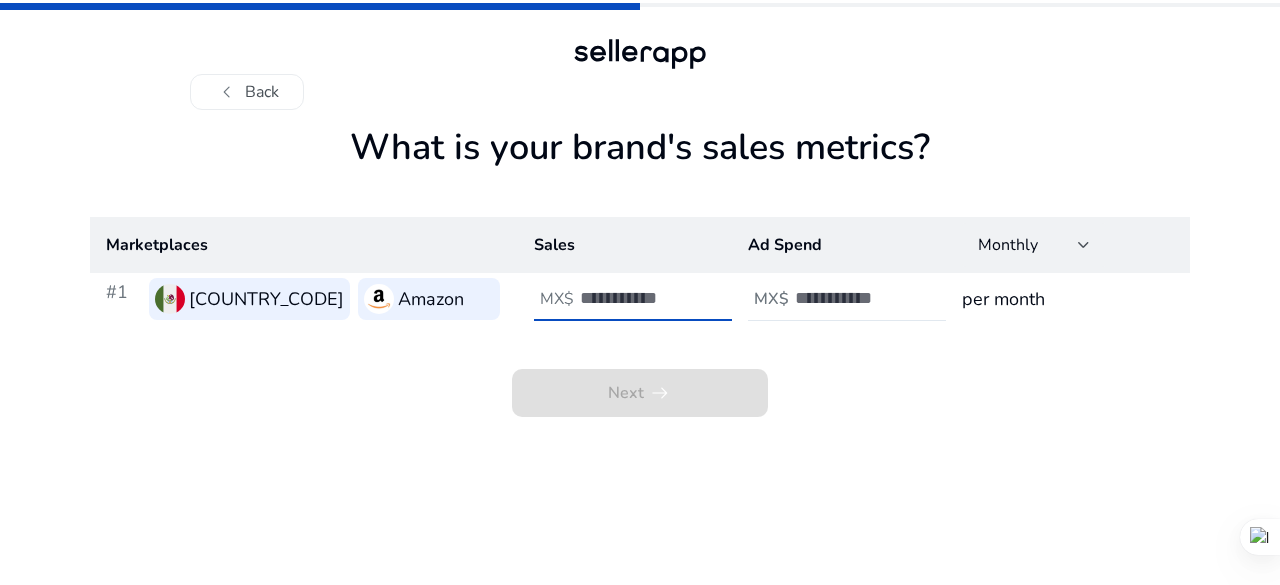 click at bounding box center (647, 298) 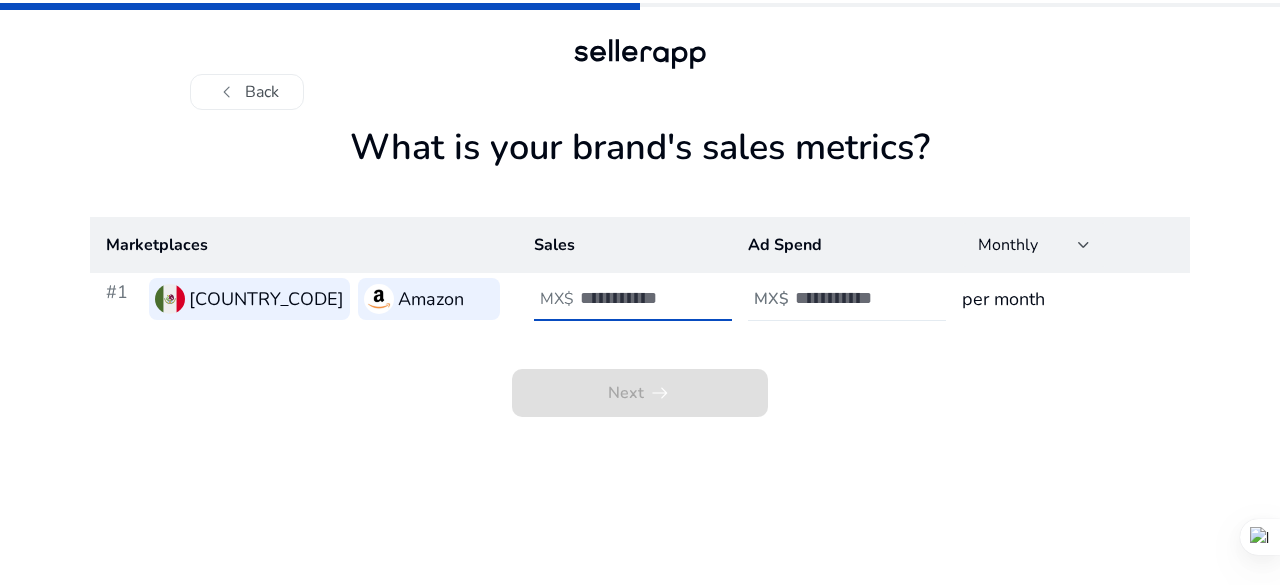 type on "******" 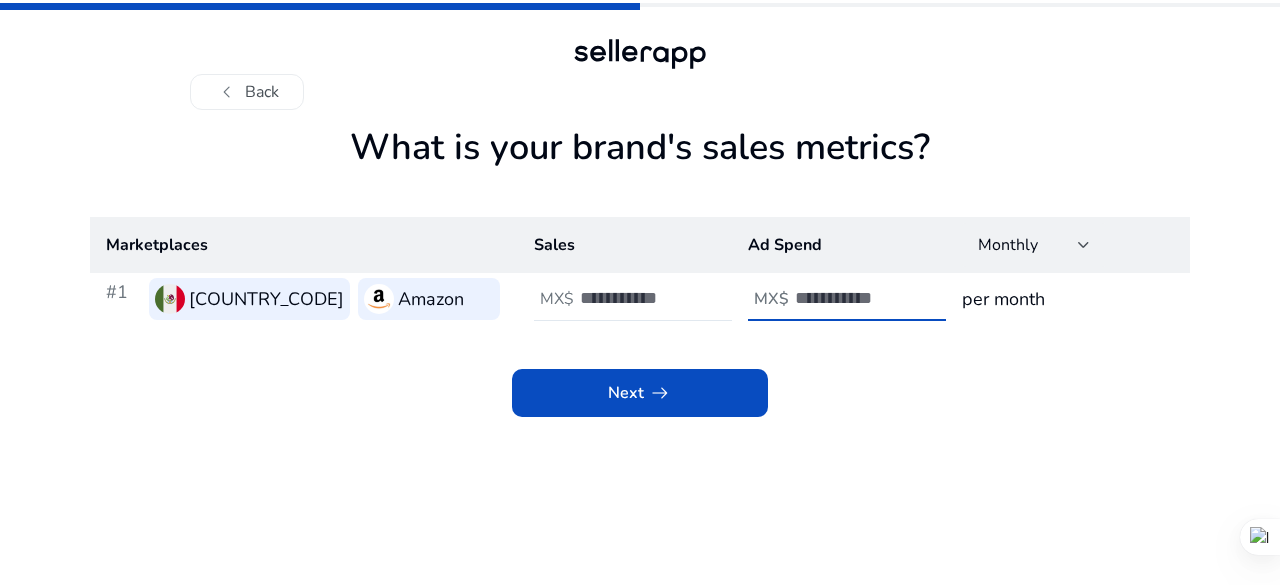 drag, startPoint x: 863, startPoint y: 291, endPoint x: 727, endPoint y: 297, distance: 136.1323 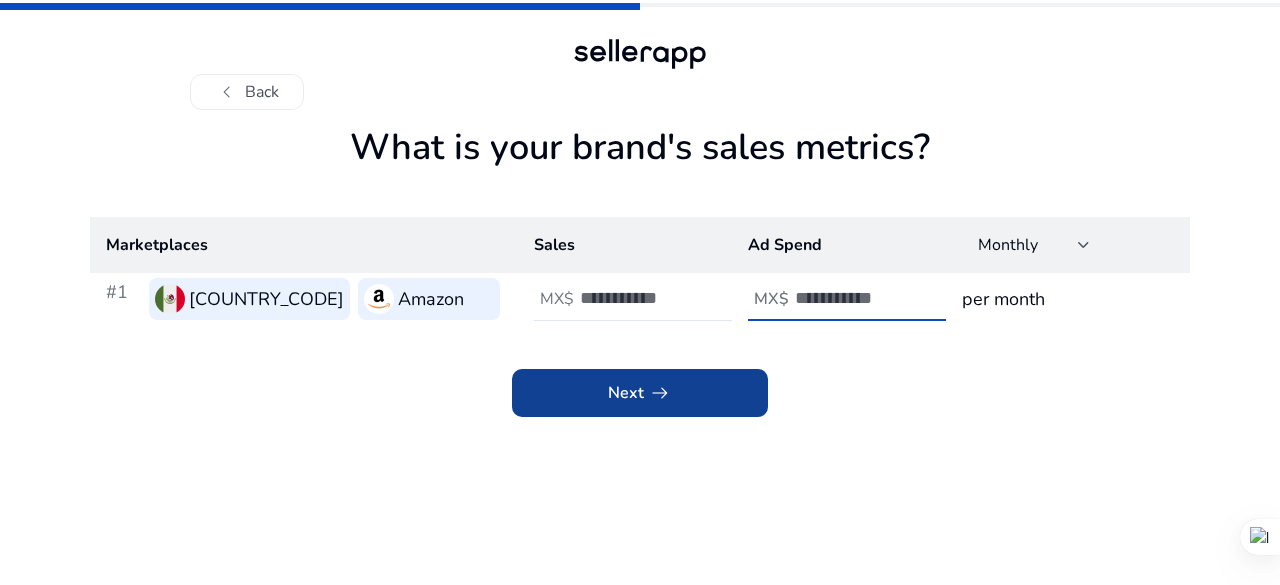 type on "****" 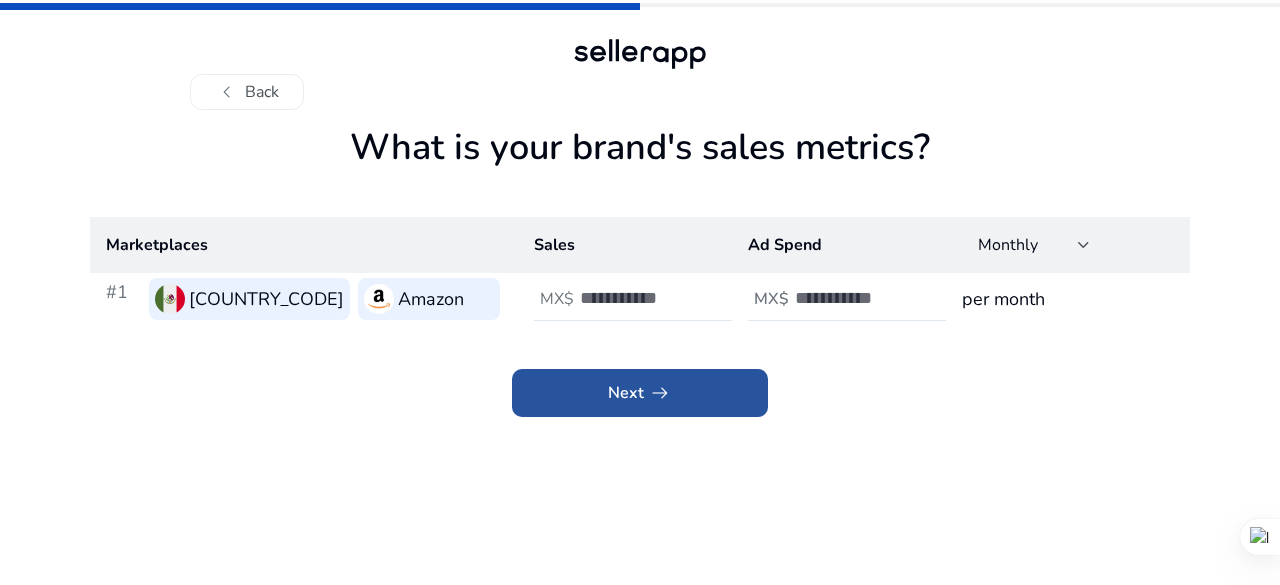 click on "arrow_right_alt" 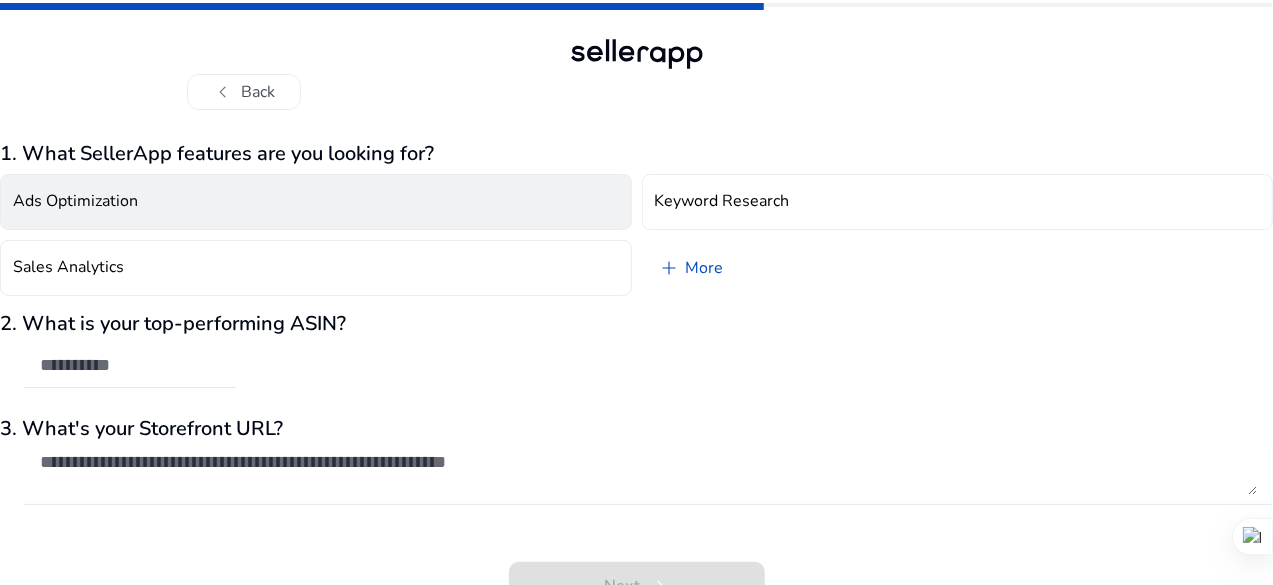click on "Ads Optimization" 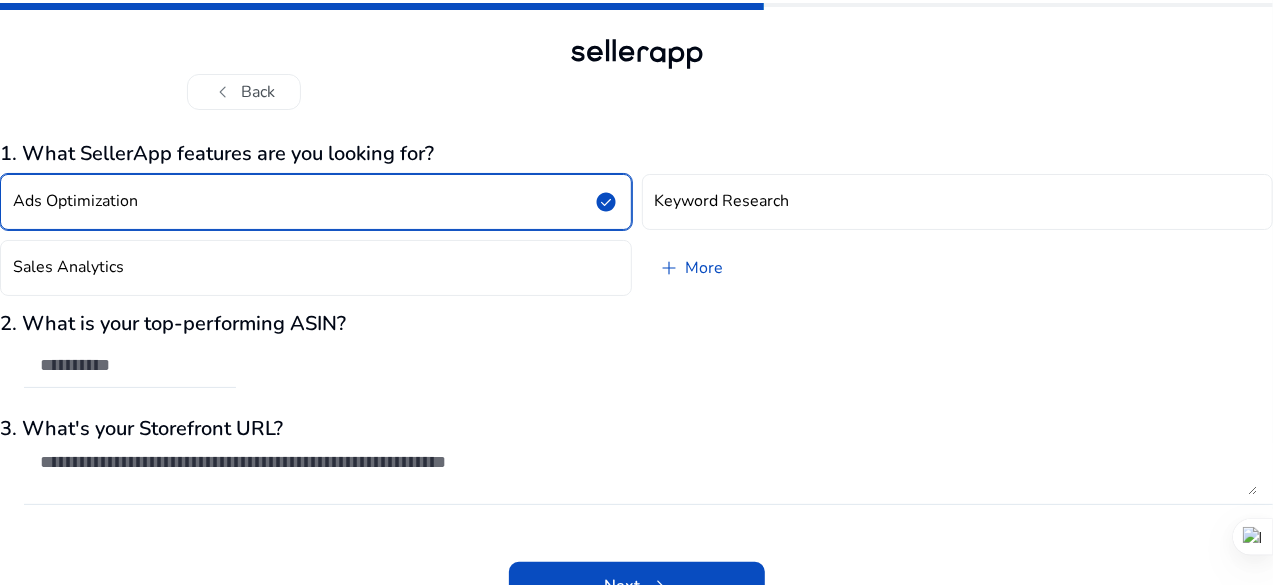 click on "Ads Optimization  check_circle" 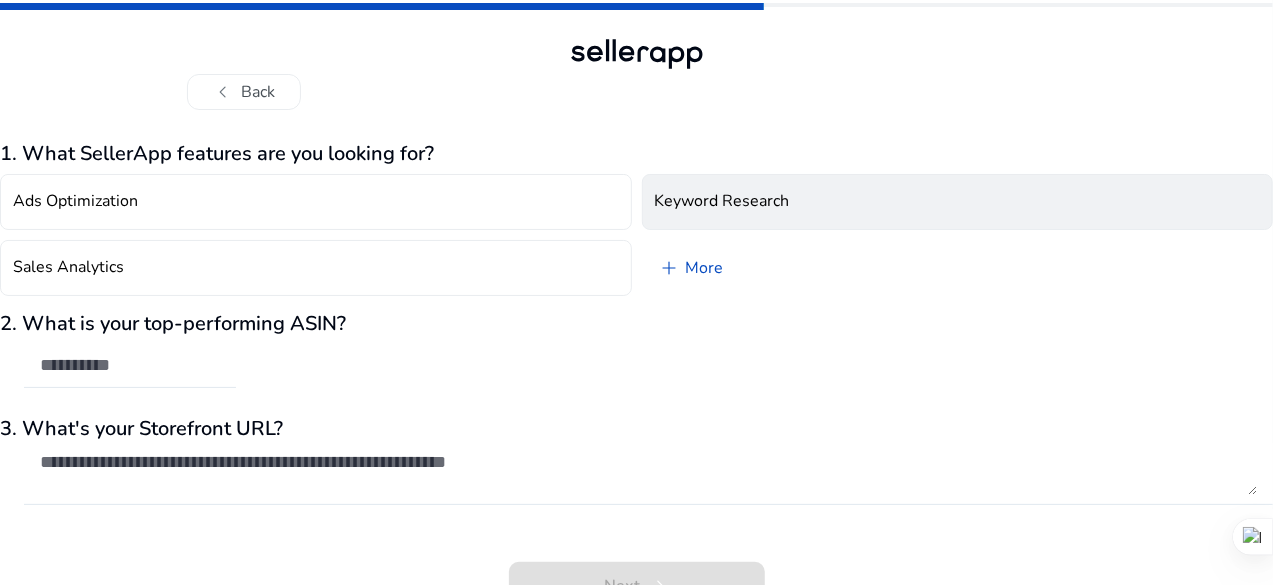 click on "Keyword Research" 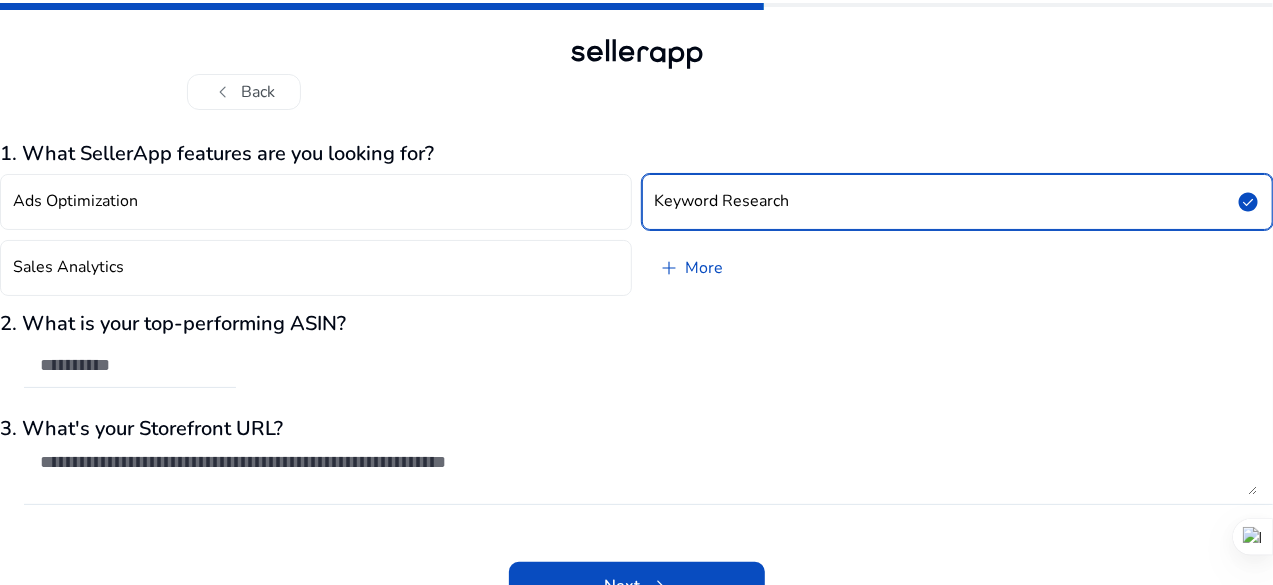 click on "Keyword Research" 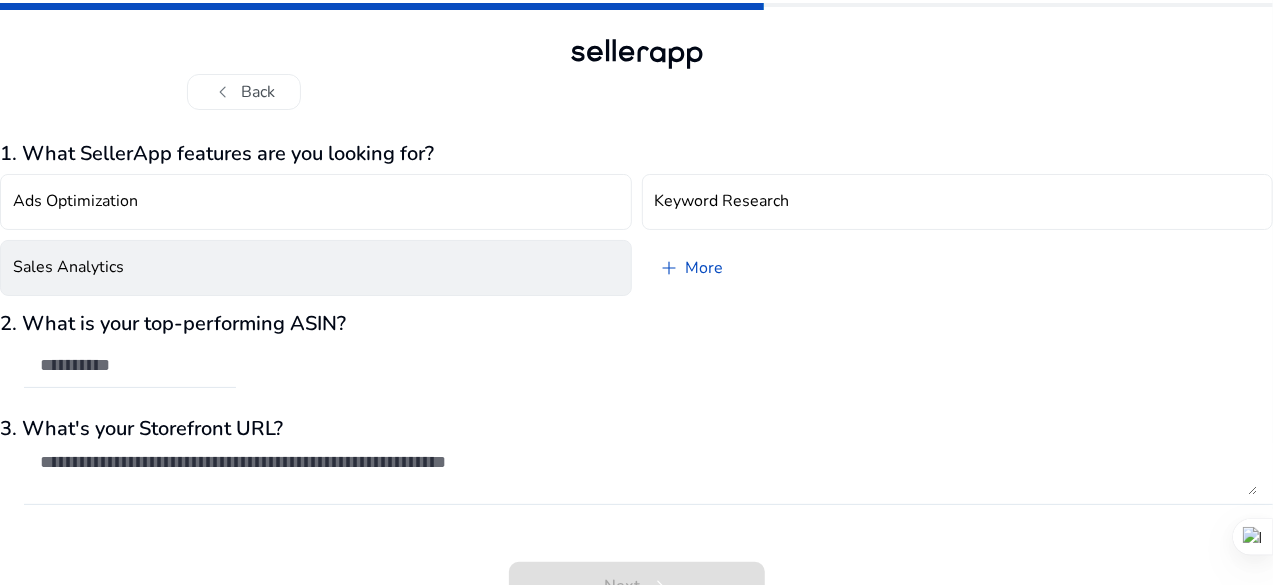 click on "Sales Analytics" 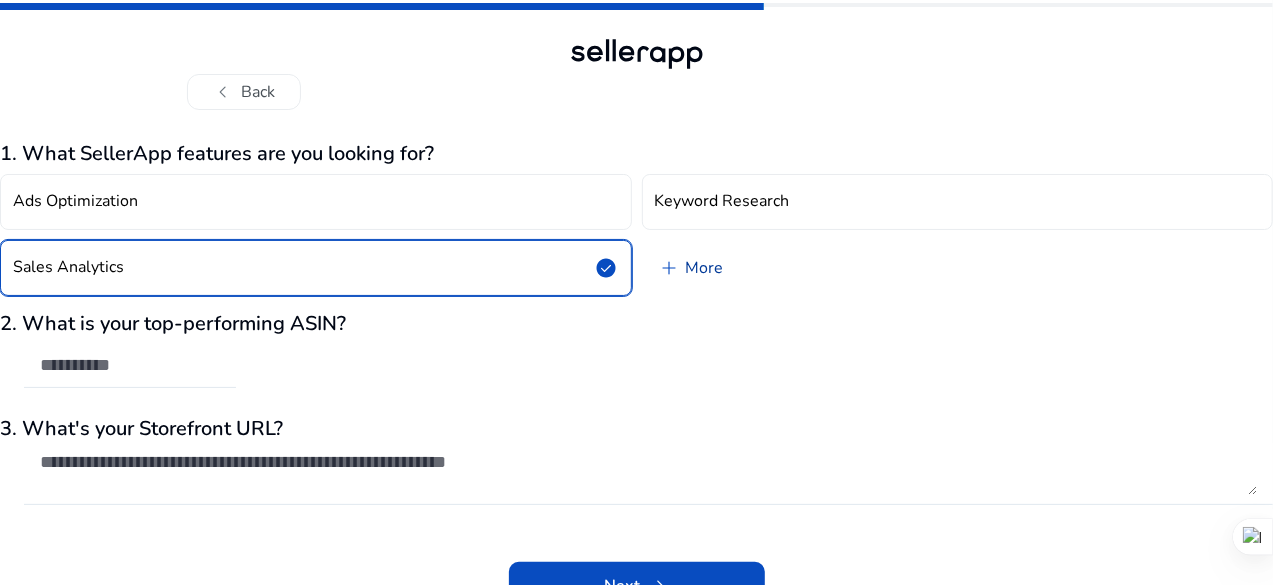 click on "add" 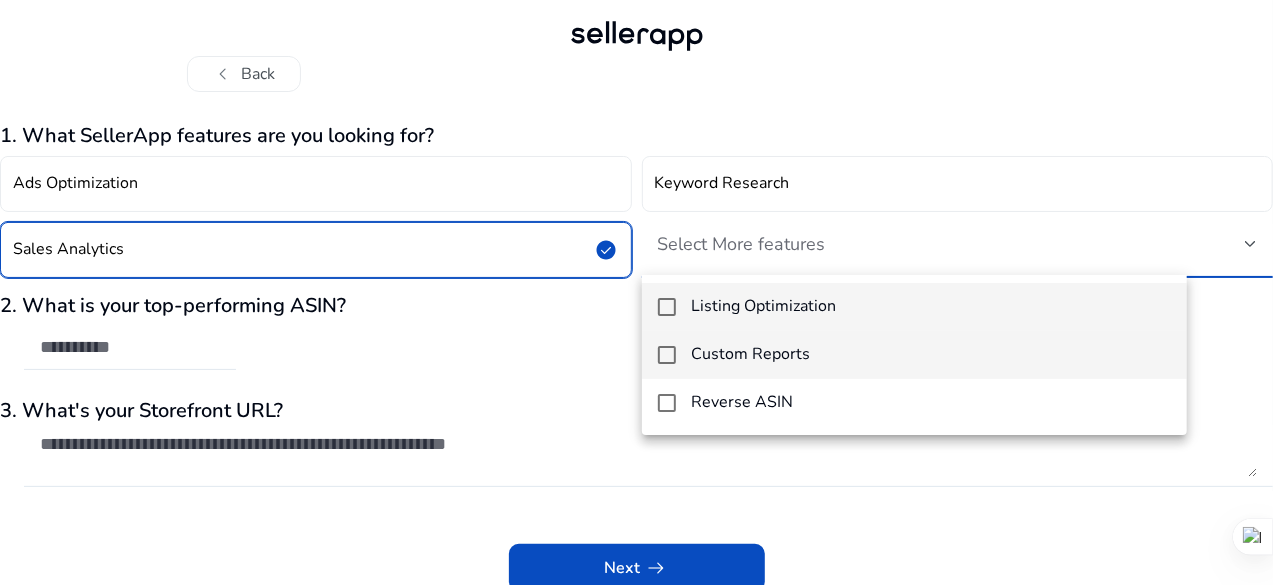 scroll, scrollTop: 25, scrollLeft: 0, axis: vertical 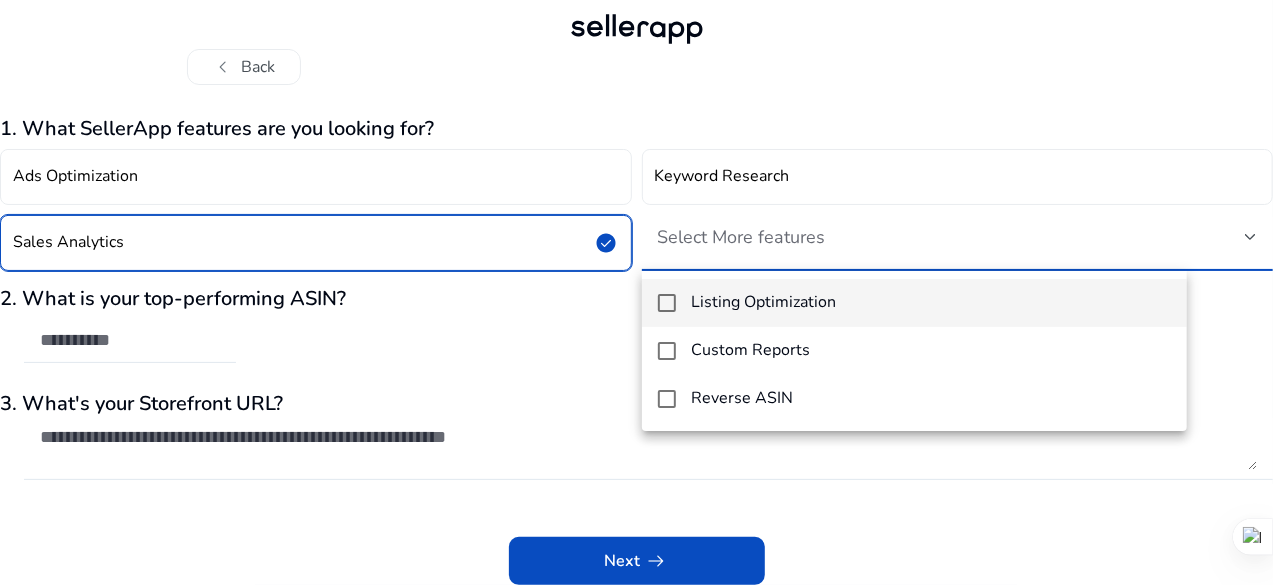 click at bounding box center (636, 292) 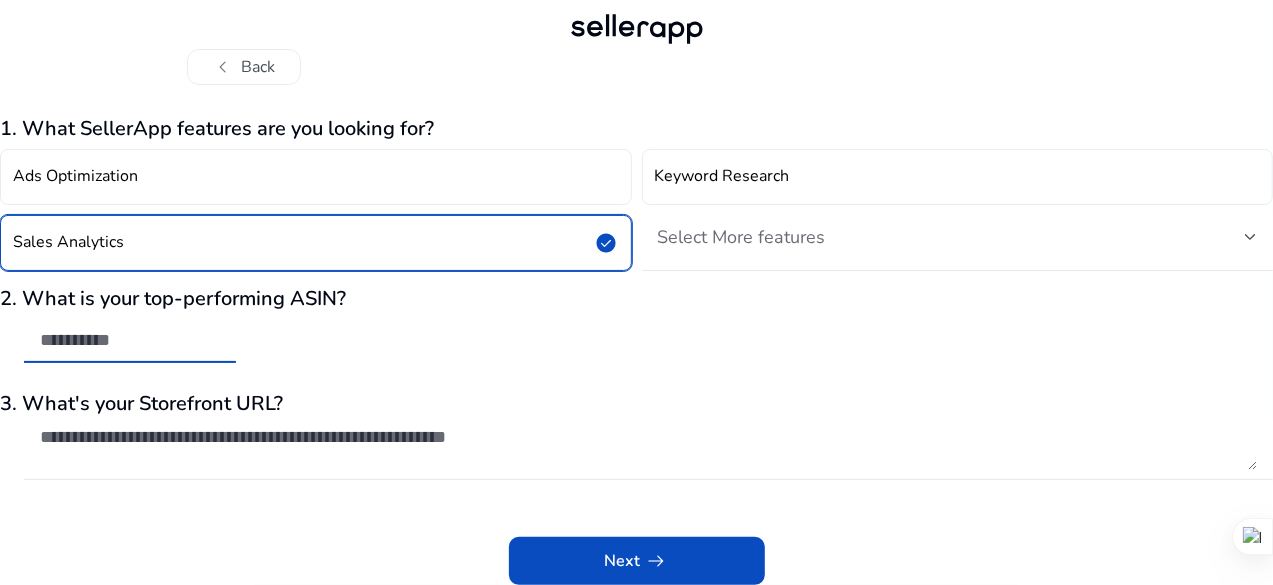 click at bounding box center (130, 340) 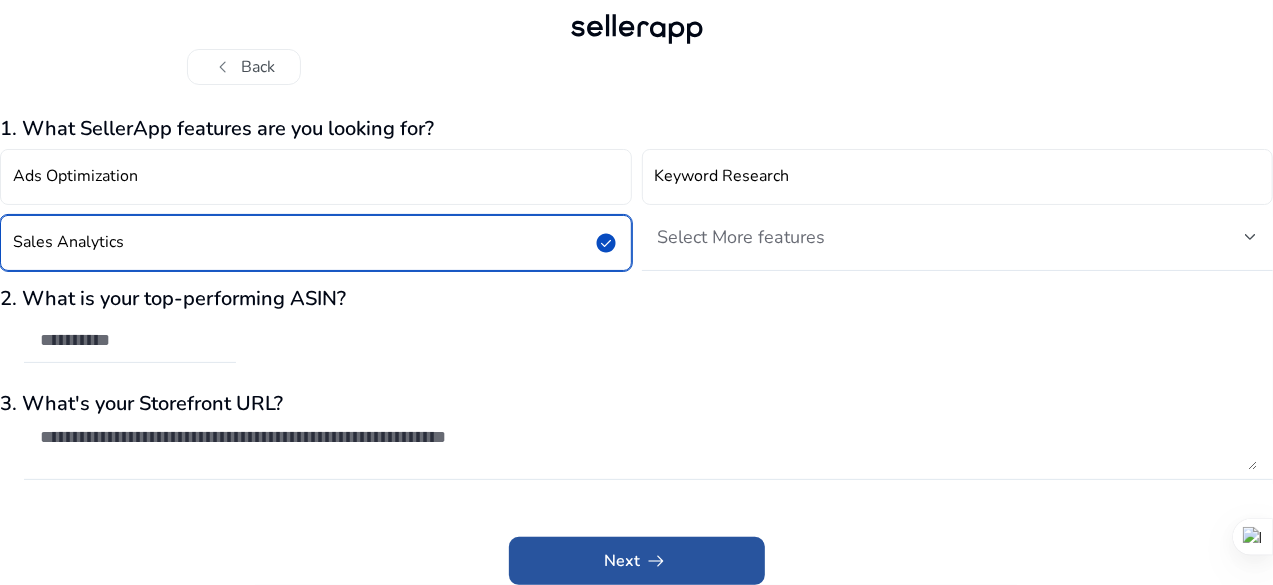 click 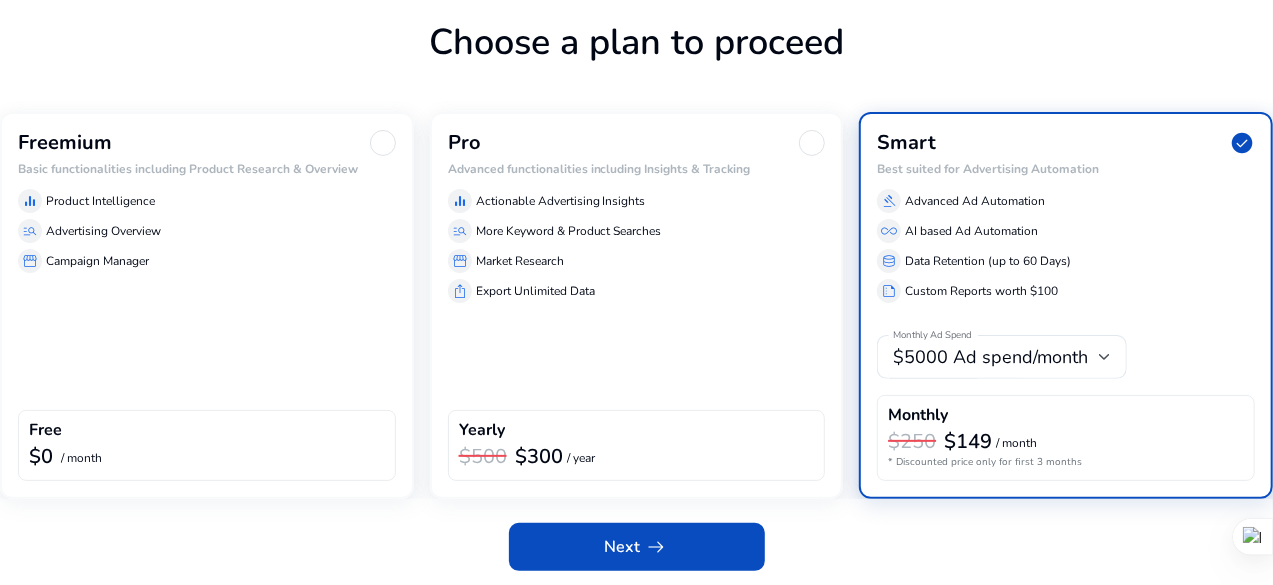 scroll, scrollTop: 114, scrollLeft: 0, axis: vertical 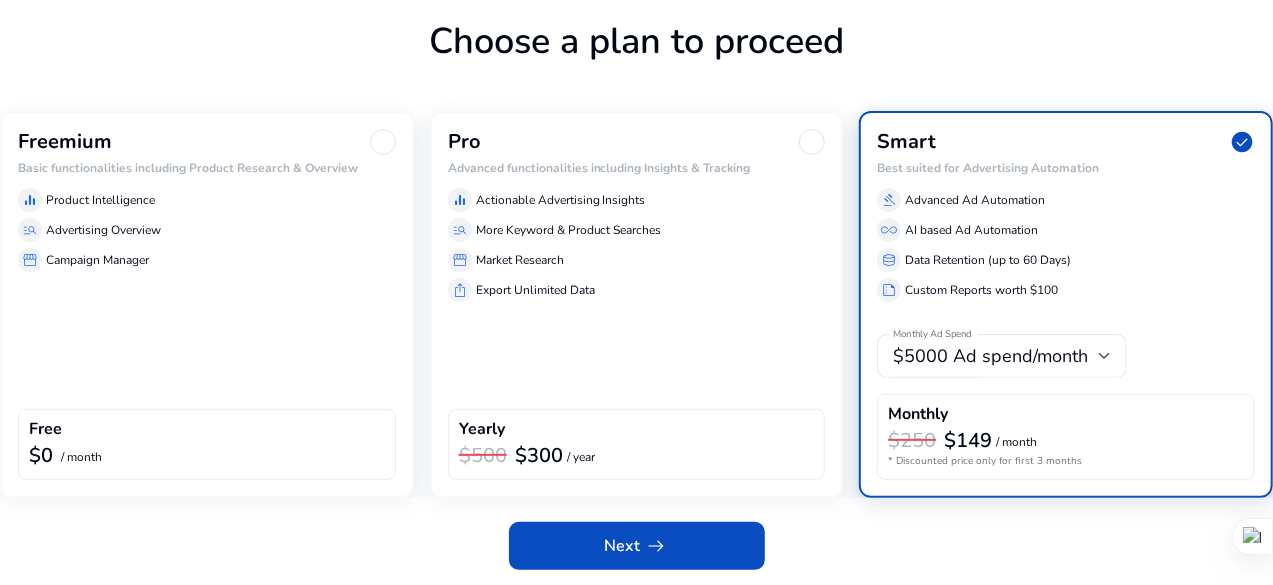 click on "equalizer  Product Intelligence" 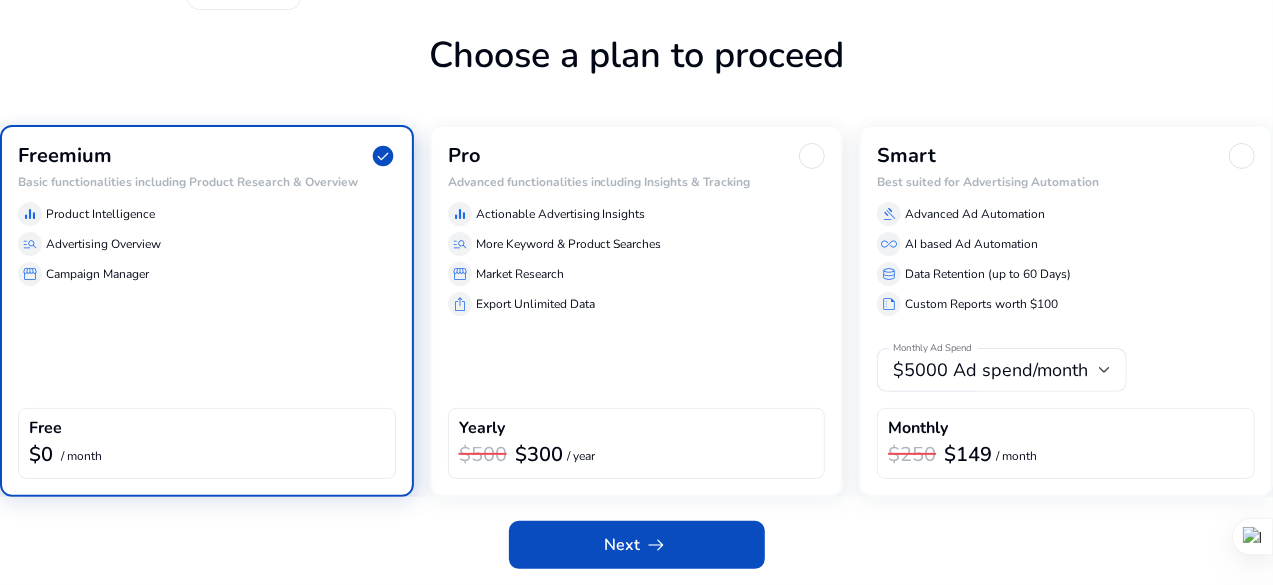 scroll, scrollTop: 98, scrollLeft: 0, axis: vertical 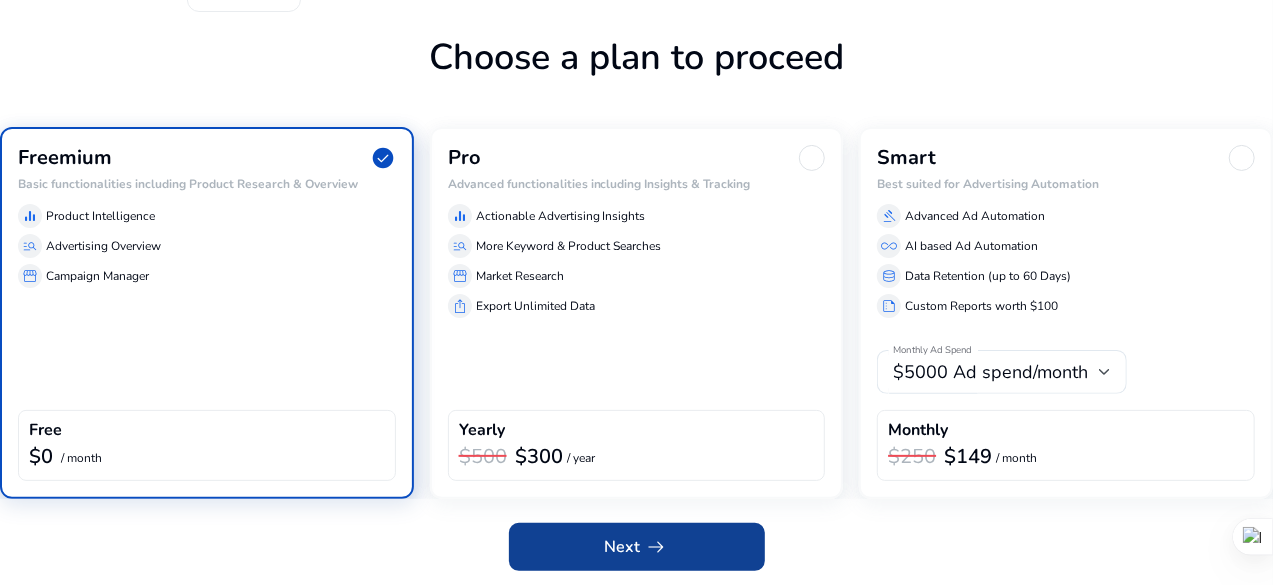 click on "Next   arrow_right_alt" 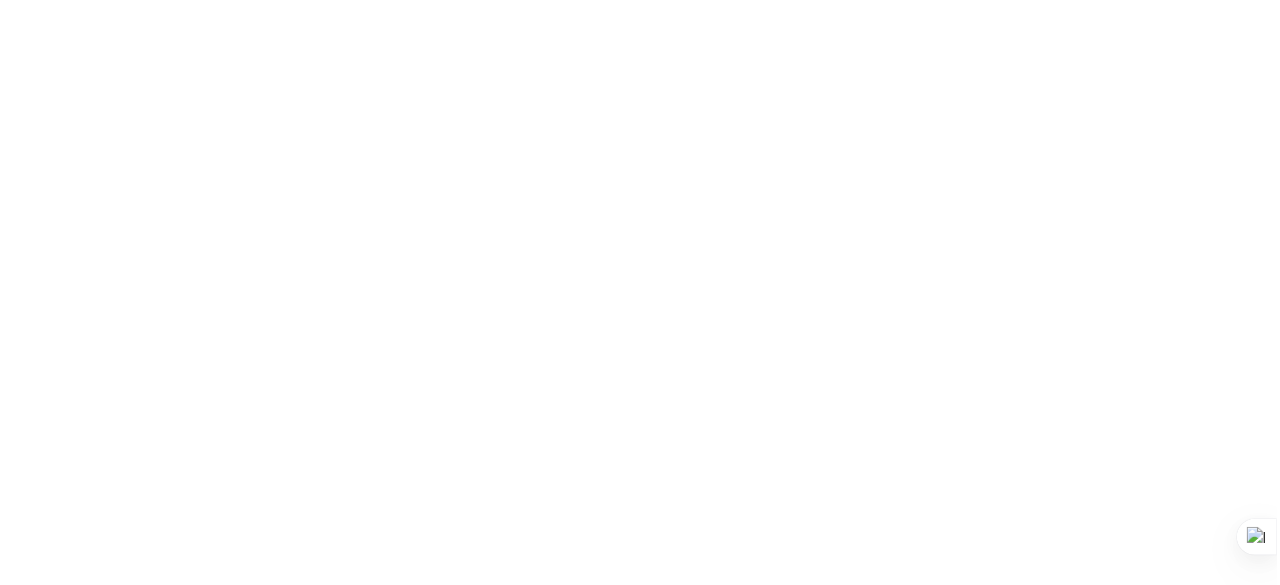 scroll, scrollTop: 0, scrollLeft: 0, axis: both 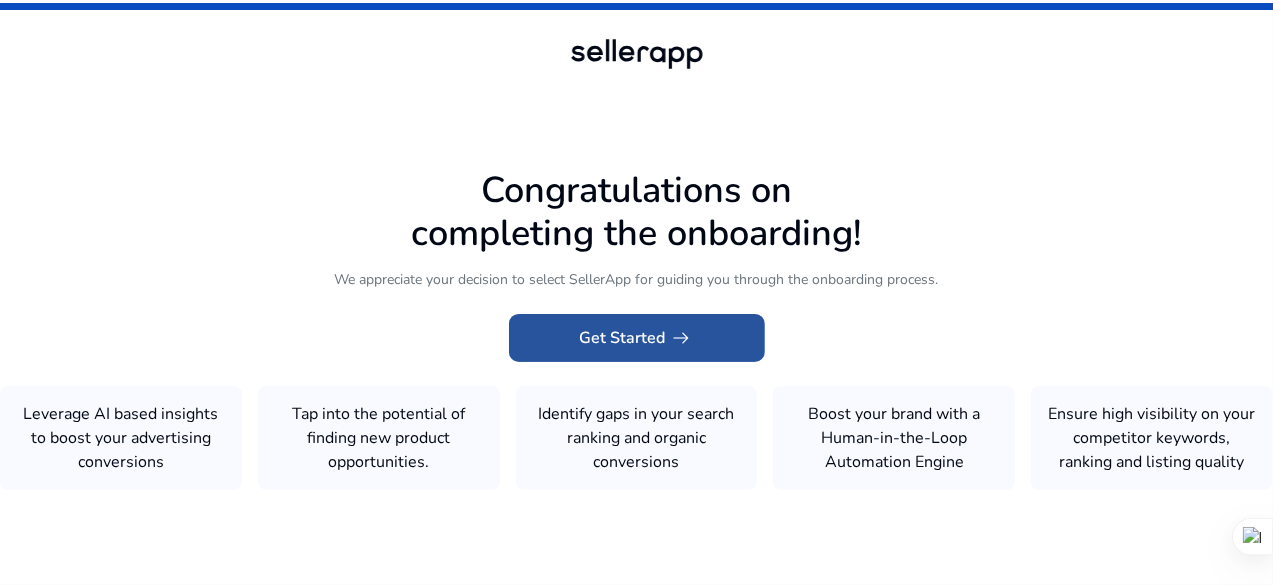 click on "Get Started   arrow_right_alt" 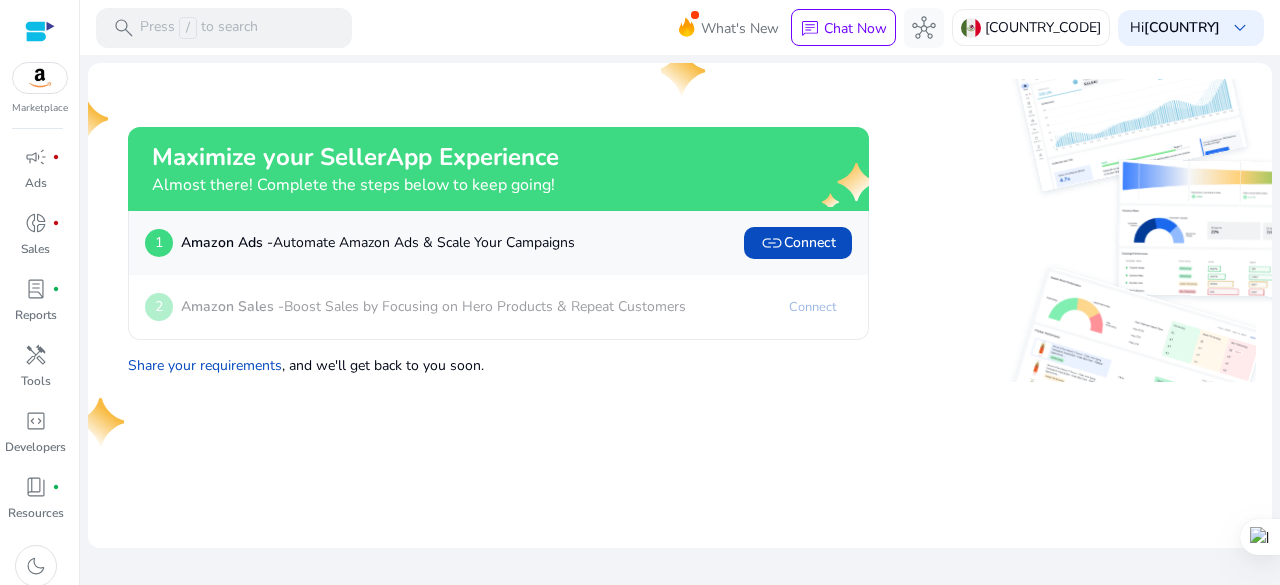 click at bounding box center [40, 78] 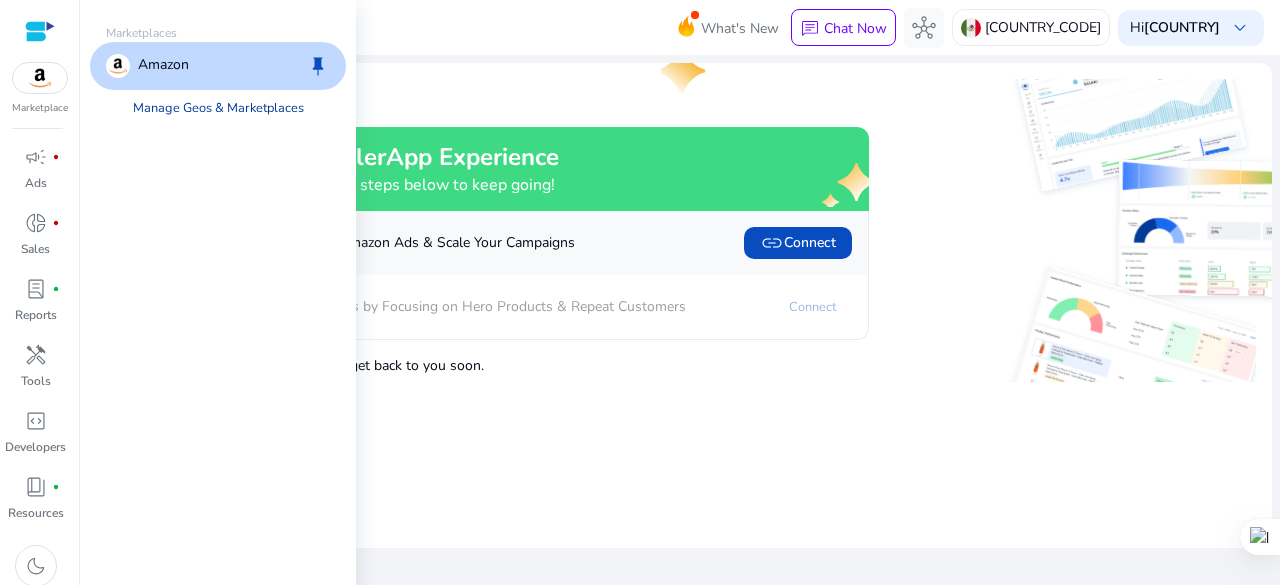 click on "Manage Geos & Marketplaces" at bounding box center (218, 108) 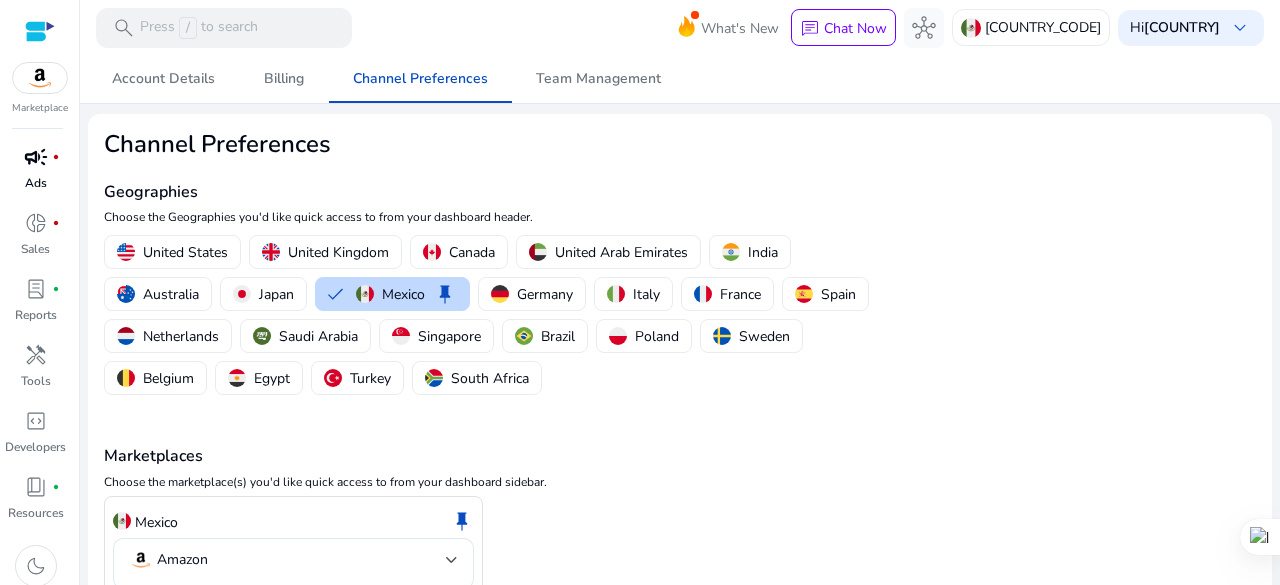 click on "campaign" at bounding box center (36, 157) 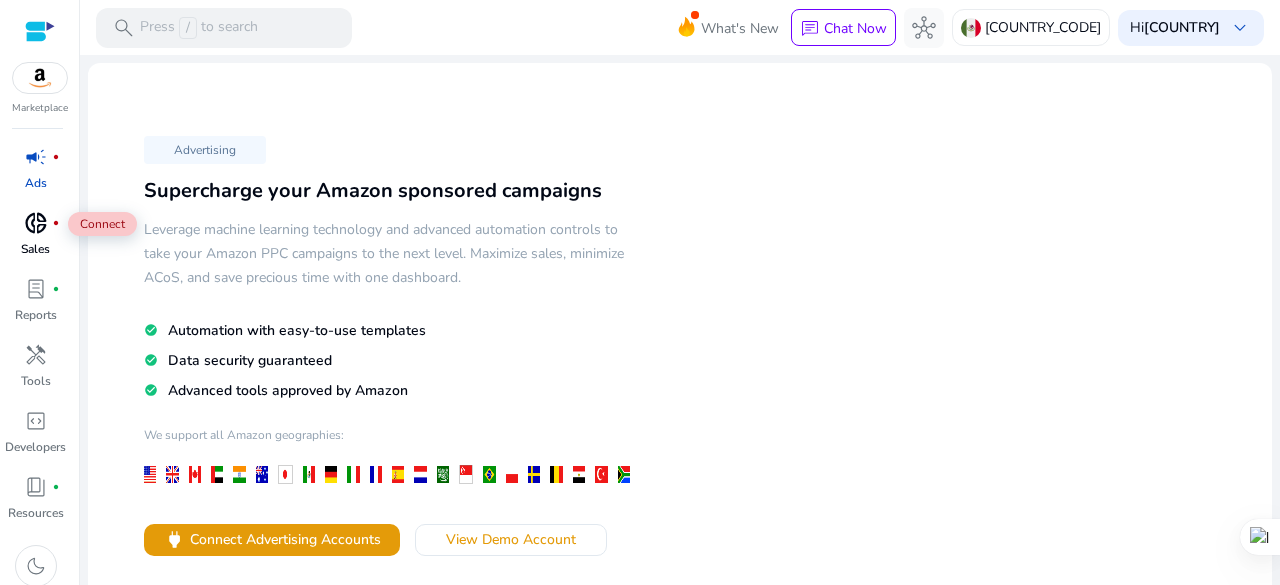 click on "donut_small" at bounding box center (36, 223) 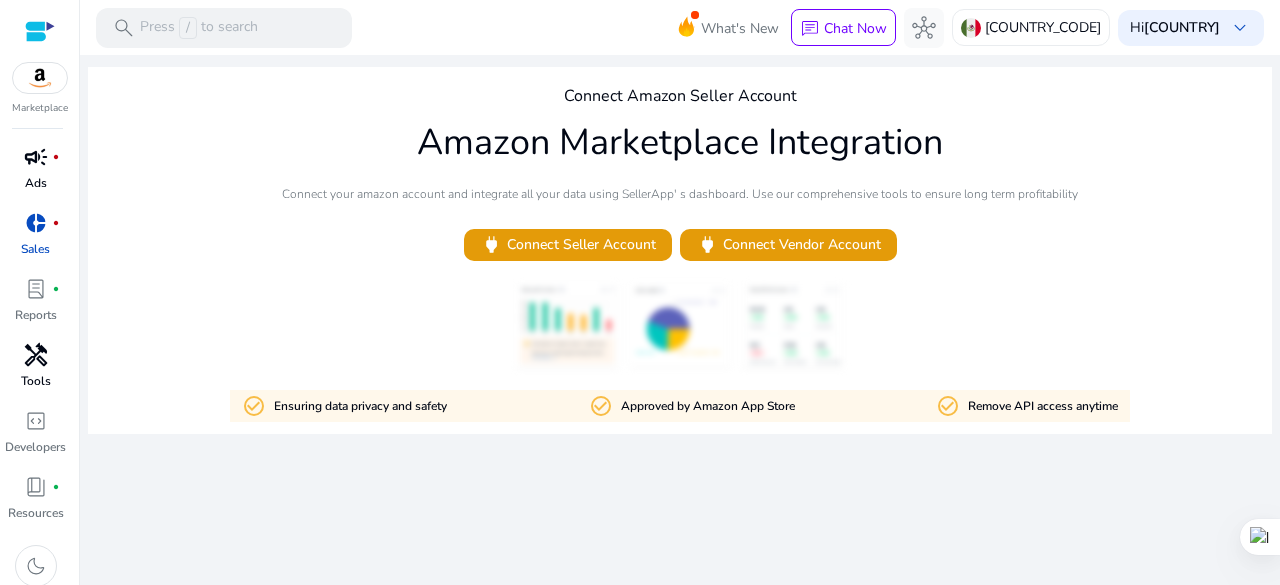 click on "handyman" at bounding box center (36, 355) 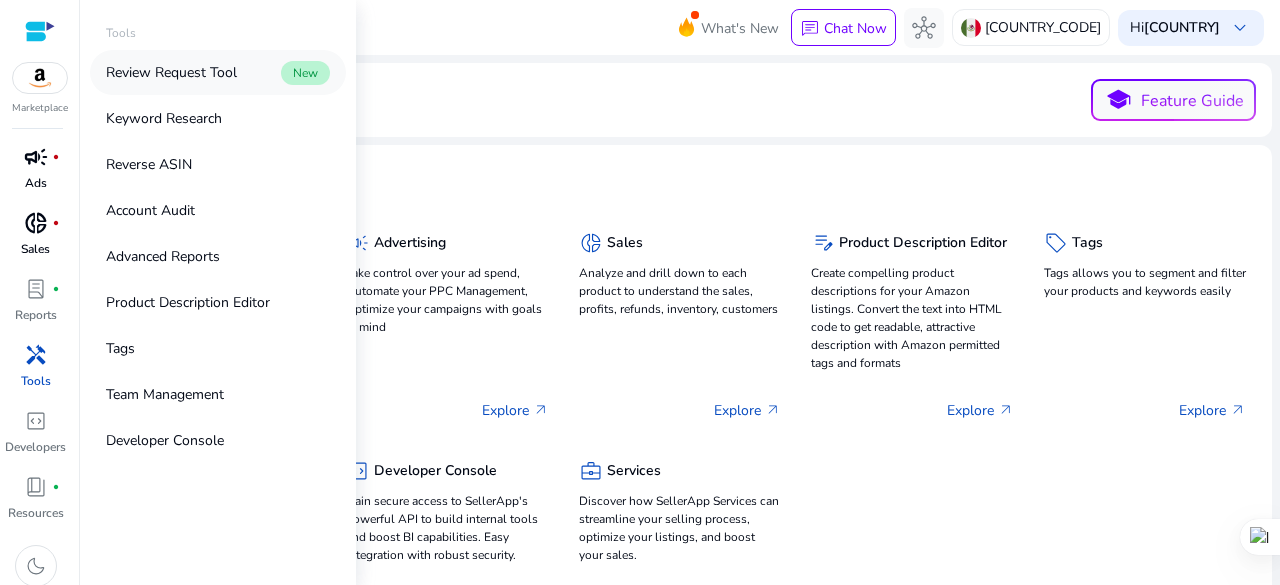 scroll, scrollTop: 0, scrollLeft: 0, axis: both 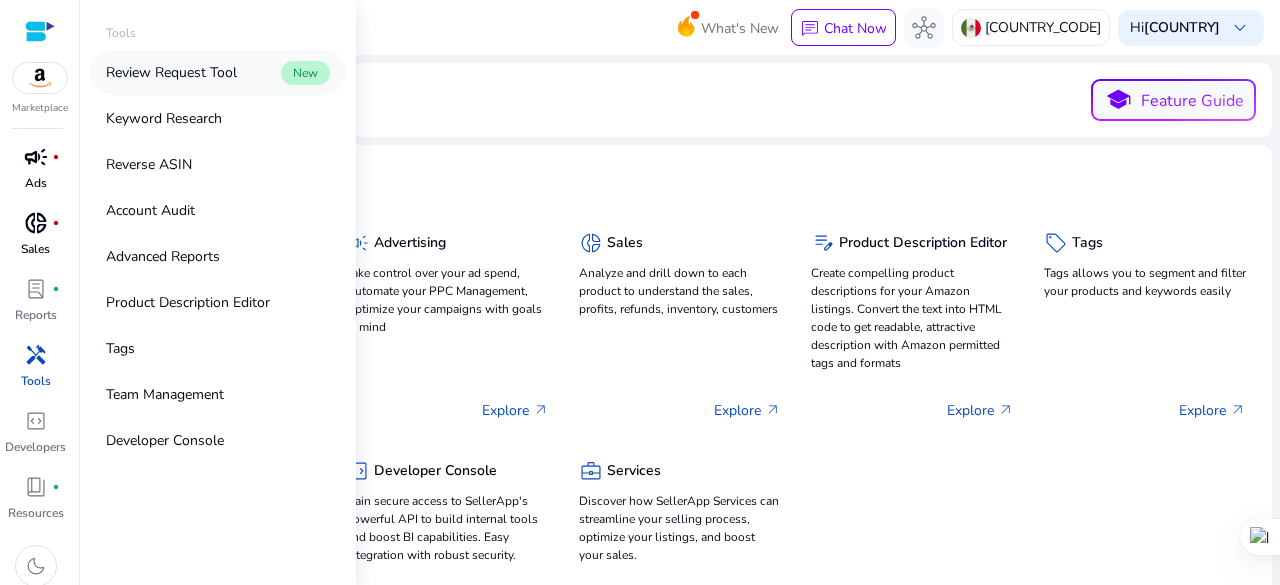 click on "Review Request Tool" at bounding box center (171, 72) 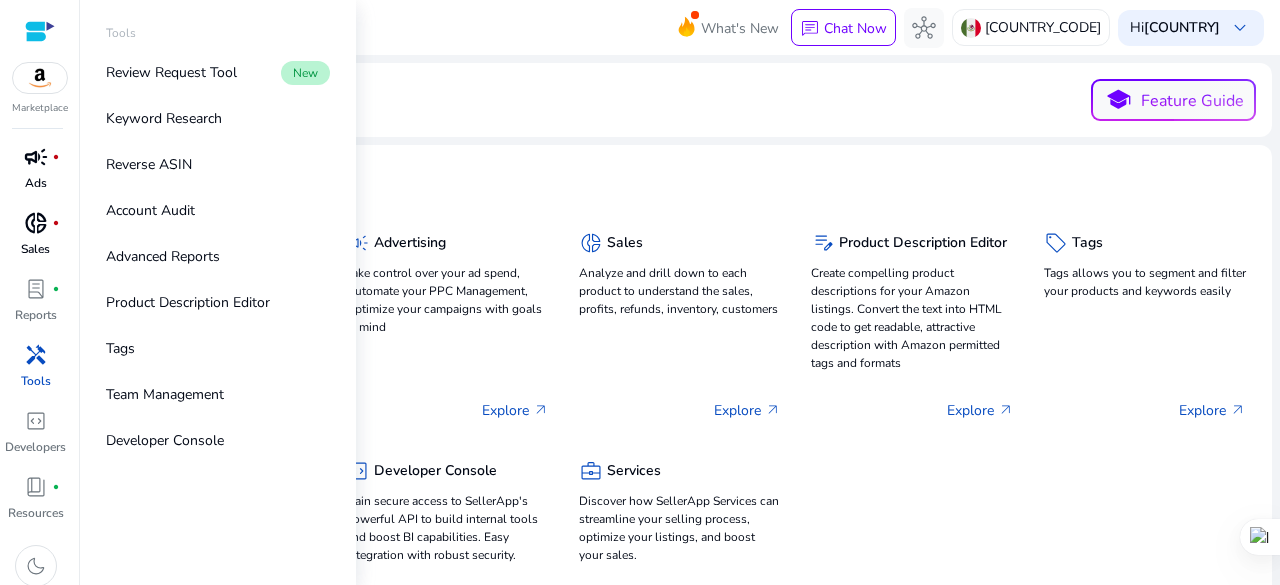 click on "handyman" at bounding box center (36, 355) 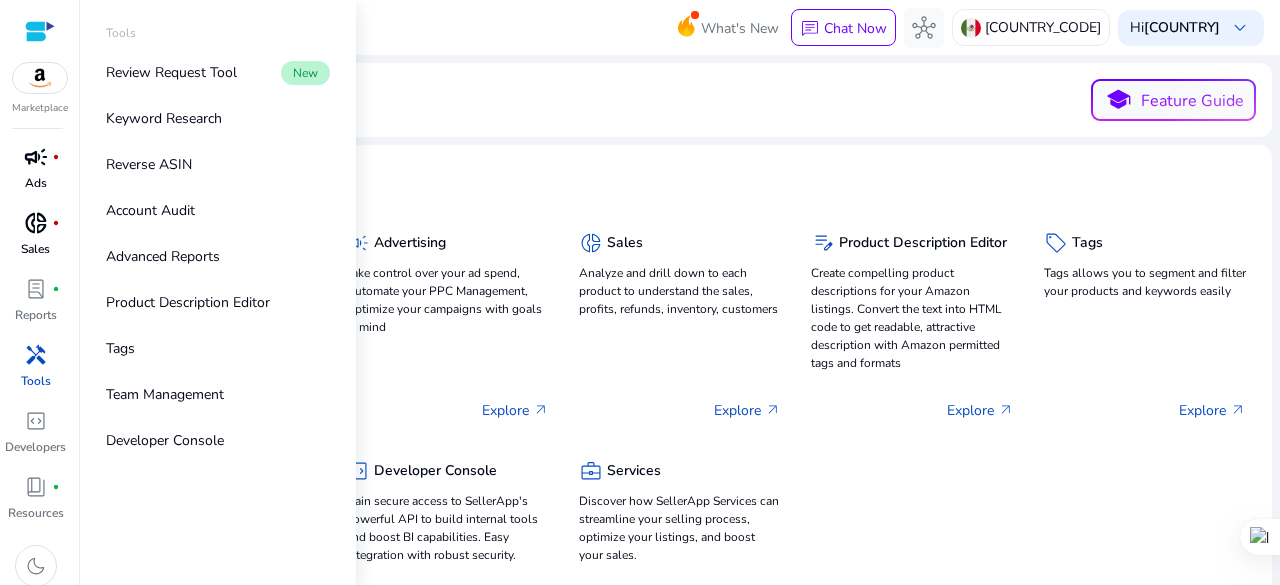 click on "donut_small   fiber_manual_record" at bounding box center [36, 223] 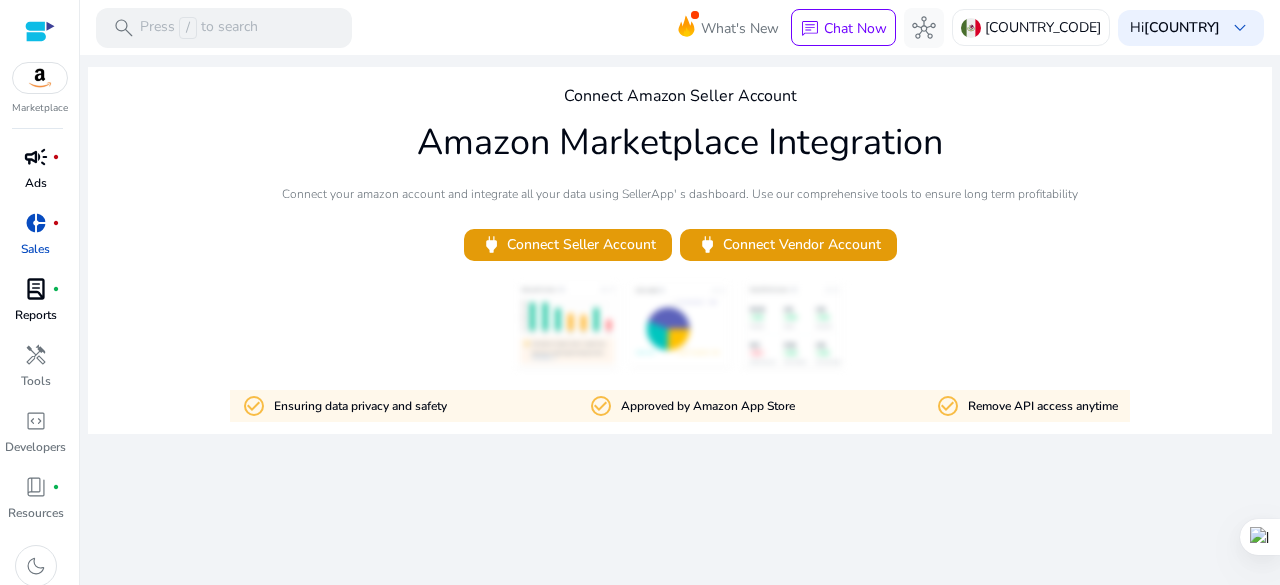scroll, scrollTop: 8, scrollLeft: 0, axis: vertical 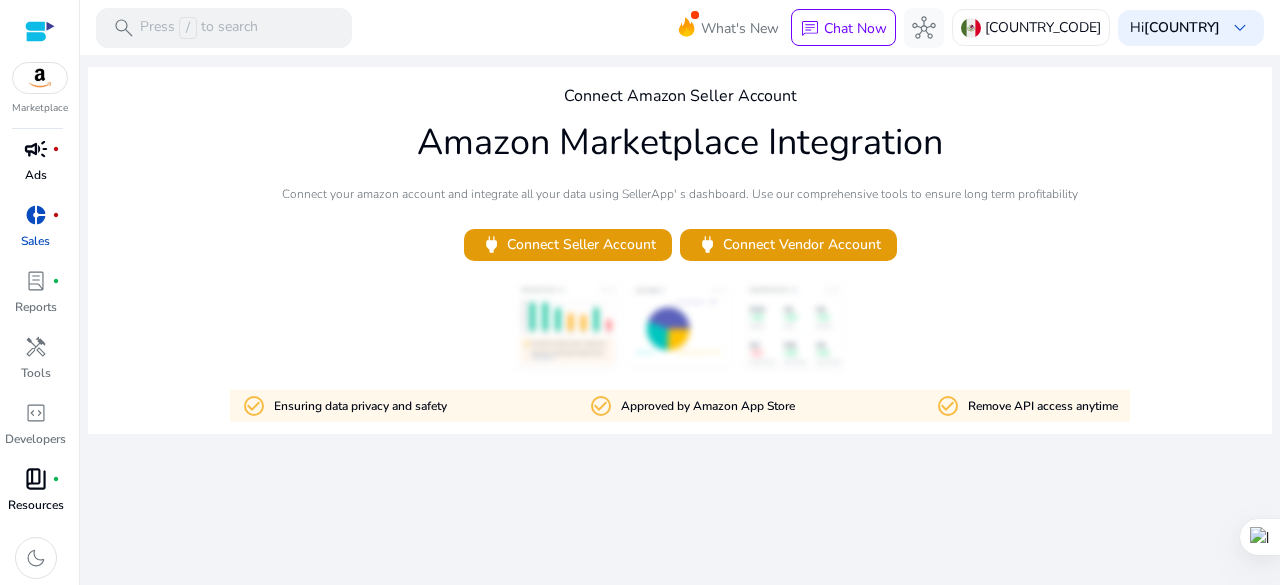 click on "Resources" at bounding box center [36, 505] 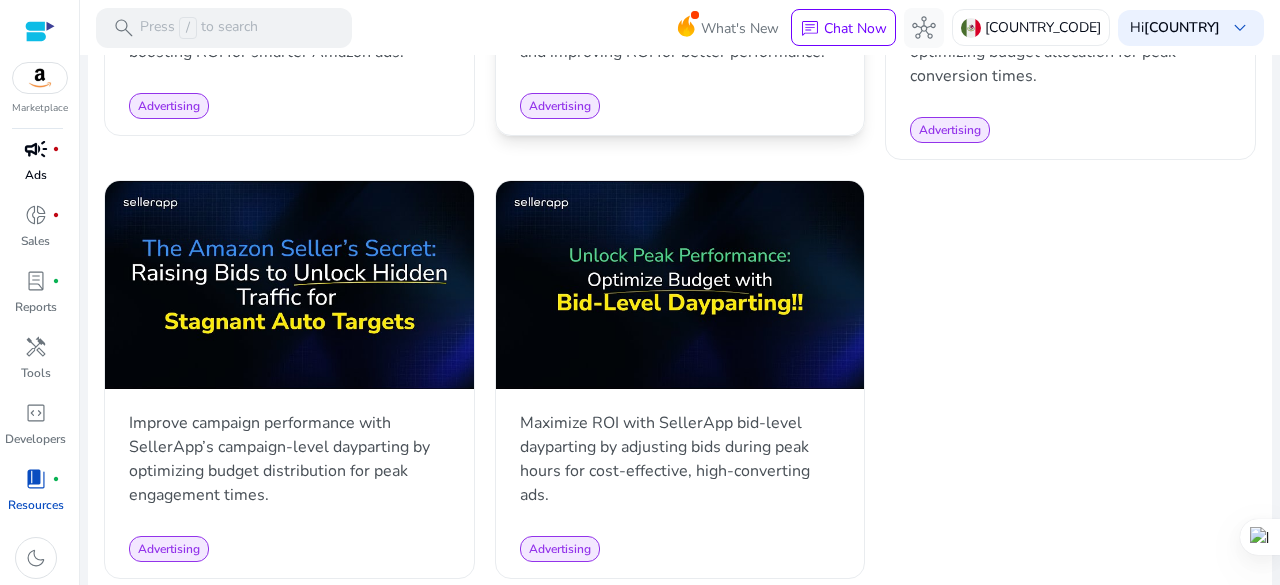 scroll, scrollTop: 2528, scrollLeft: 0, axis: vertical 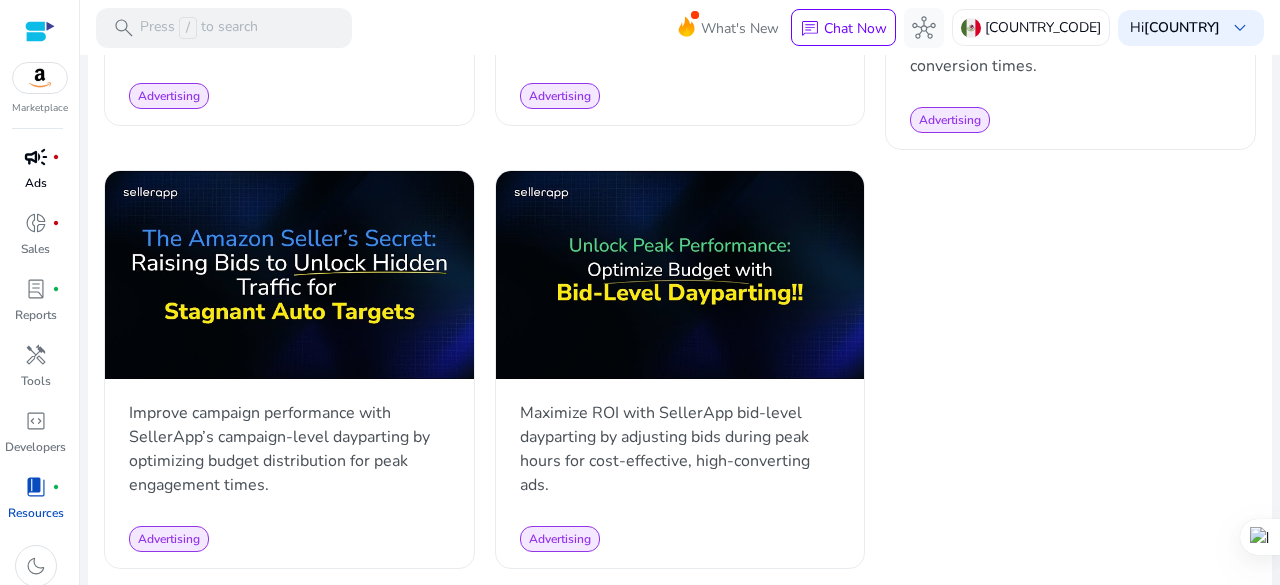 click at bounding box center [40, 78] 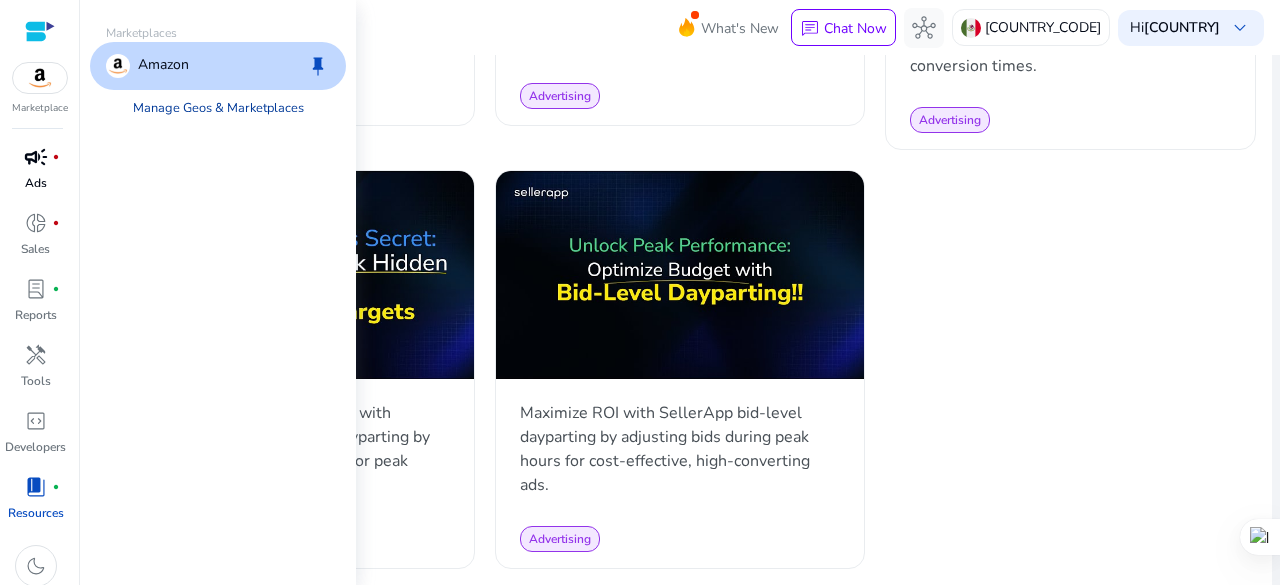 click on "Manage Geos & Marketplaces" at bounding box center (218, 108) 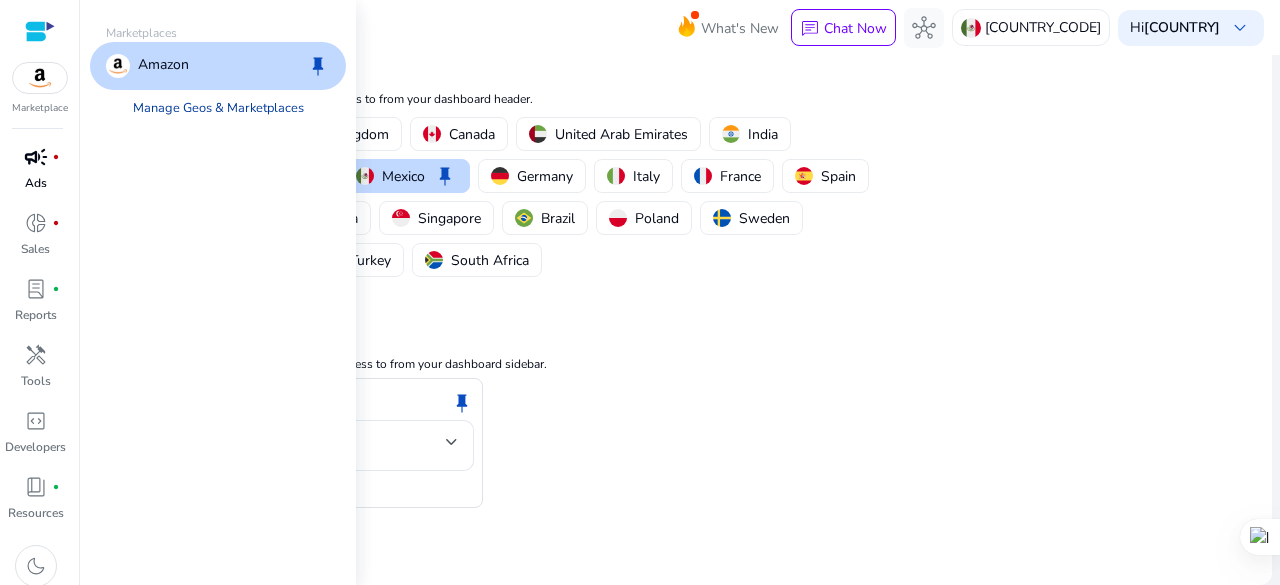 scroll, scrollTop: 0, scrollLeft: 0, axis: both 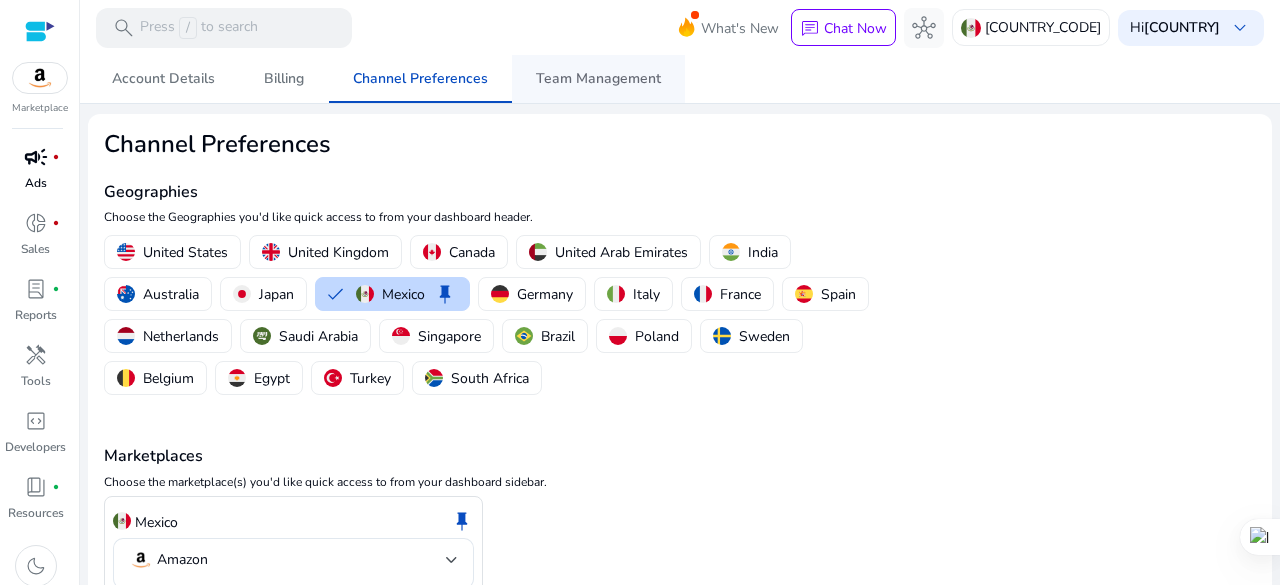 click on "Team Management" at bounding box center (598, 79) 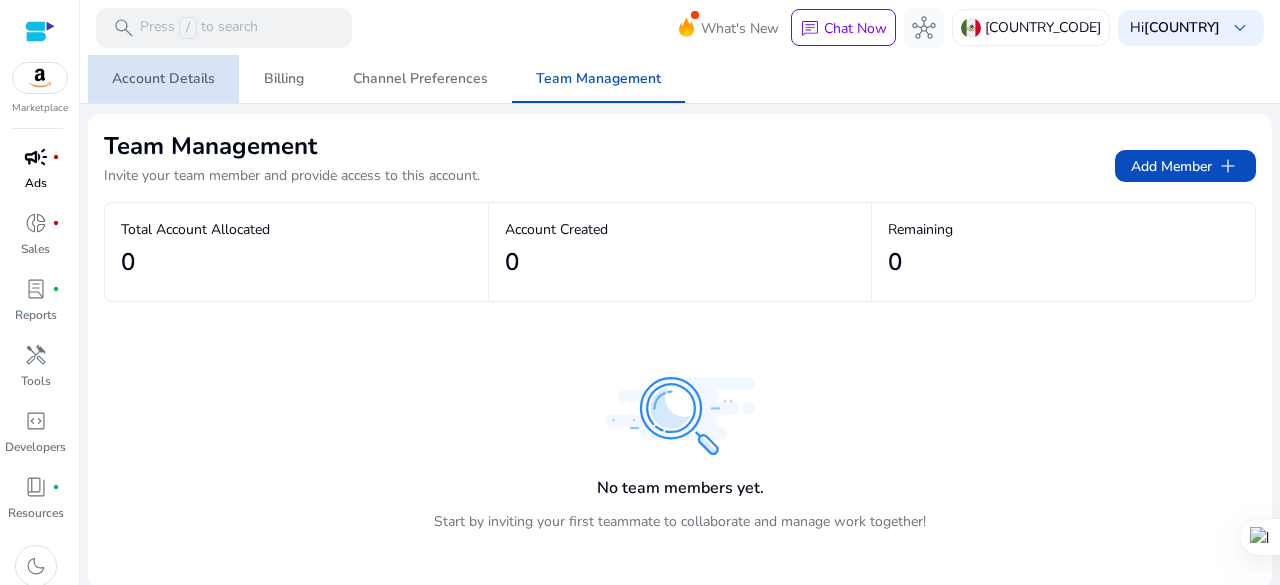click on "Account Details" at bounding box center [163, 79] 